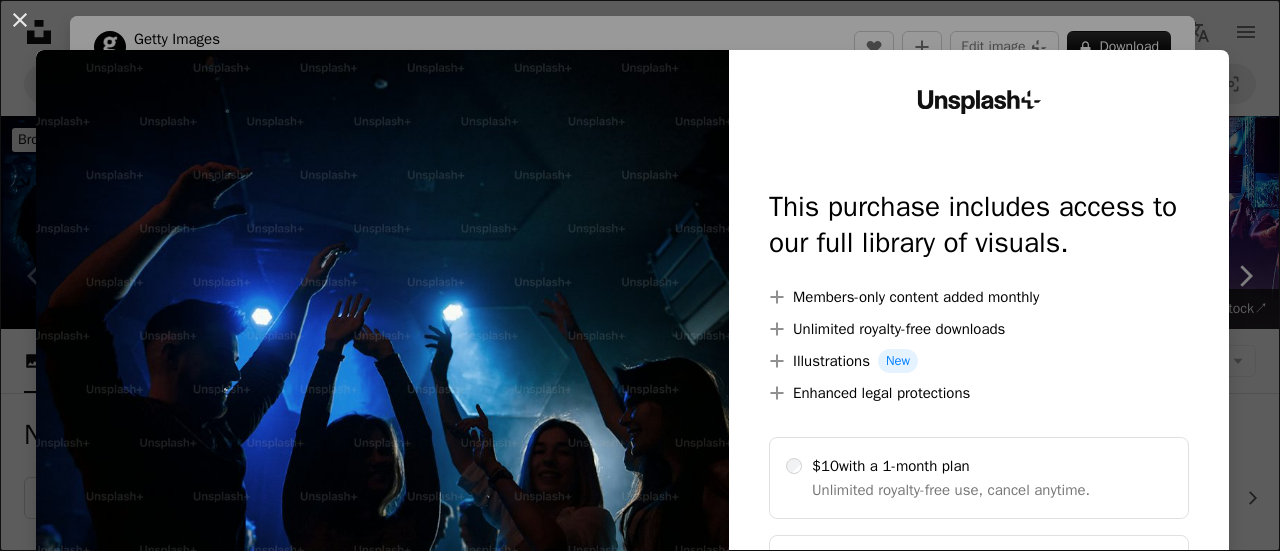scroll, scrollTop: 500, scrollLeft: 0, axis: vertical 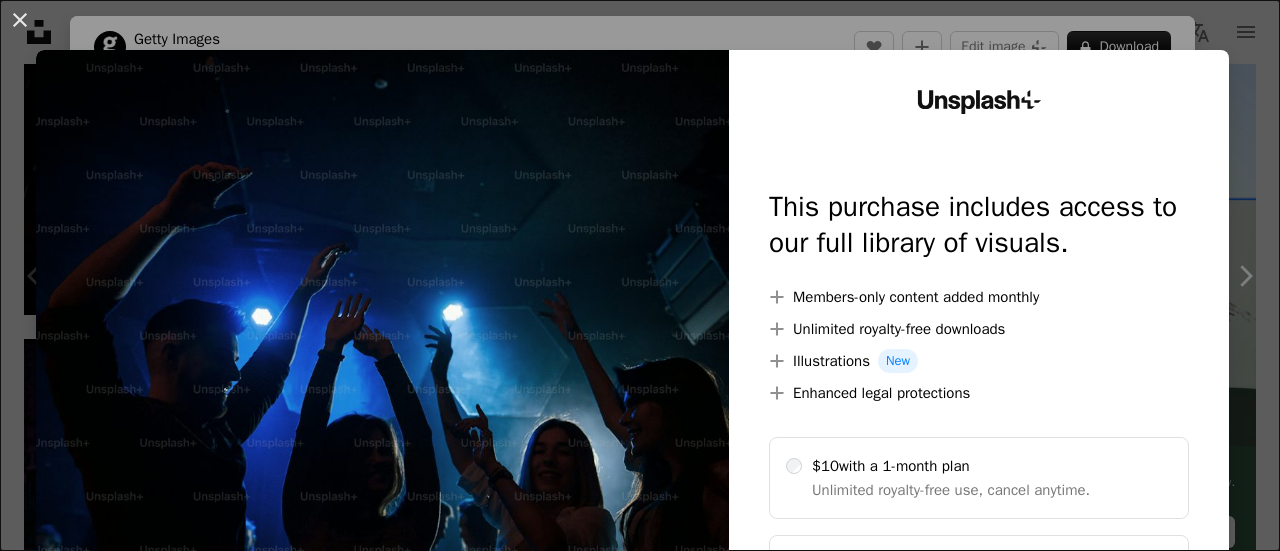 click on "An X shape Unsplash+ This purchase includes access to our full library of visuals. A plus sign Members-only content added monthly A plus sign Unlimited royalty-free downloads A plus sign Illustrations  New A plus sign Enhanced legal protections $10  with a 1-month plan Unlimited royalty-free use, cancel anytime. $48   with a yearly plan Save  $72  when billed annually. Best value Continue with purchase Taxes where applicable. Renews automatically. Cancel anytime." at bounding box center [640, 275] 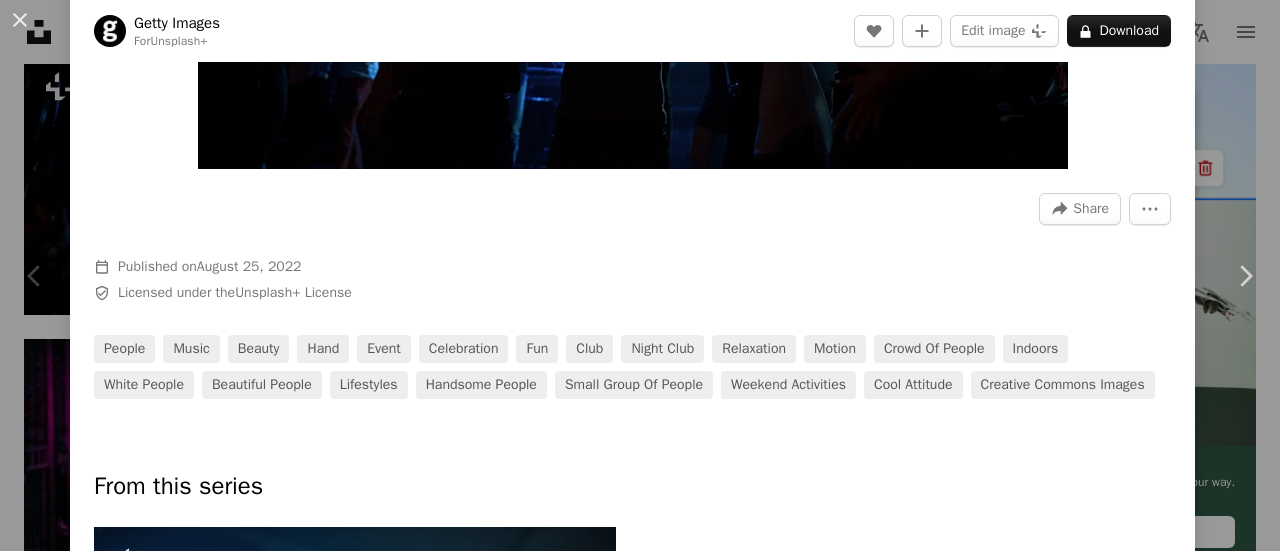scroll, scrollTop: 0, scrollLeft: 0, axis: both 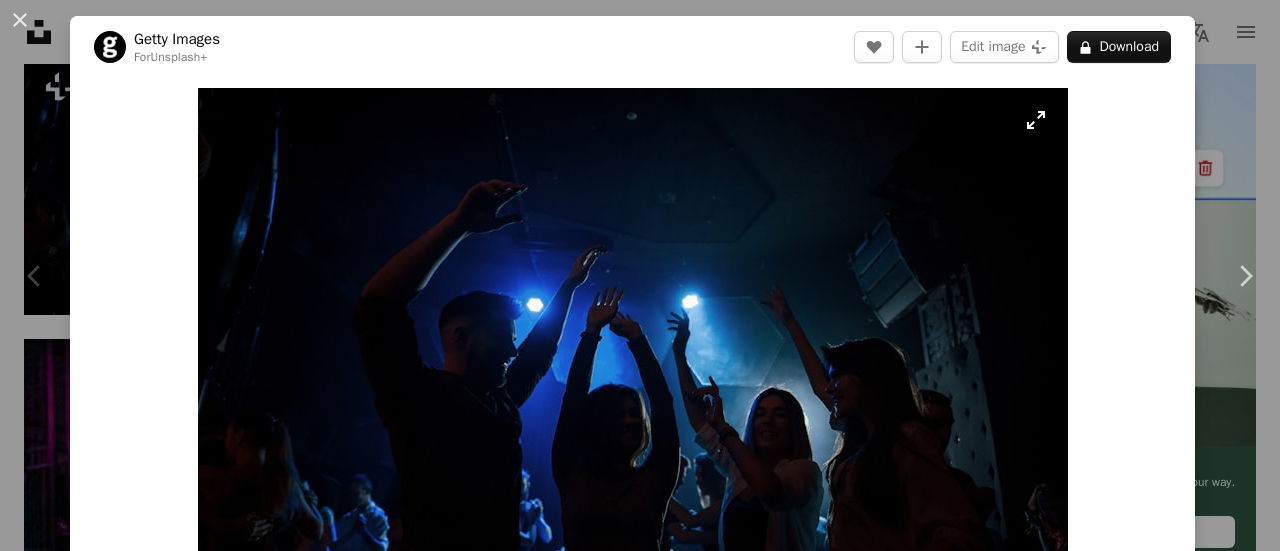 click at bounding box center [633, 378] 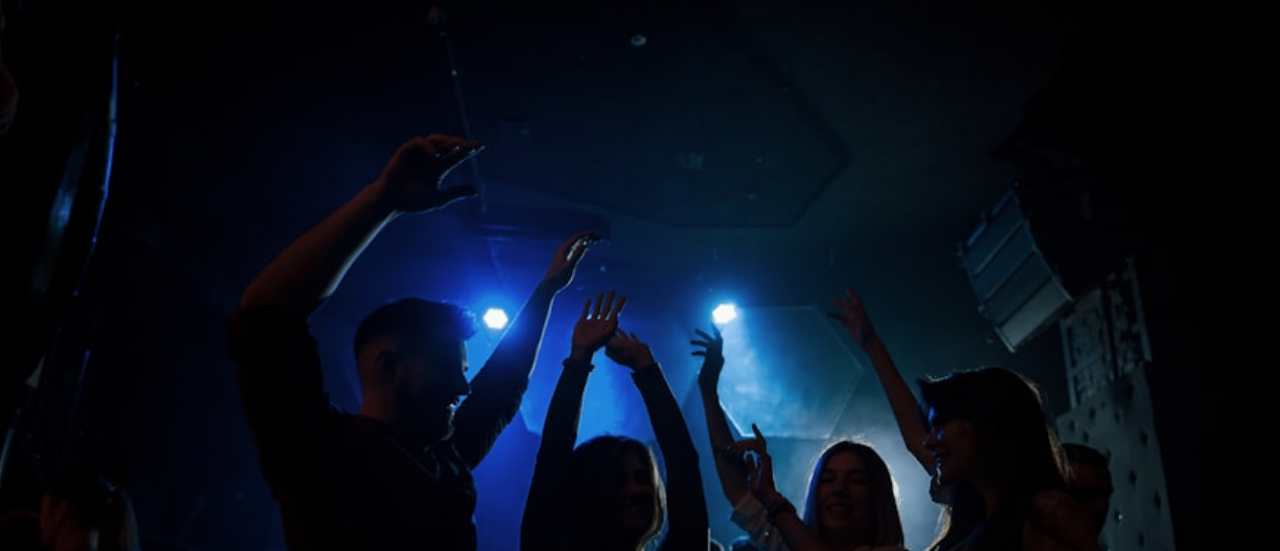 scroll, scrollTop: 142, scrollLeft: 0, axis: vertical 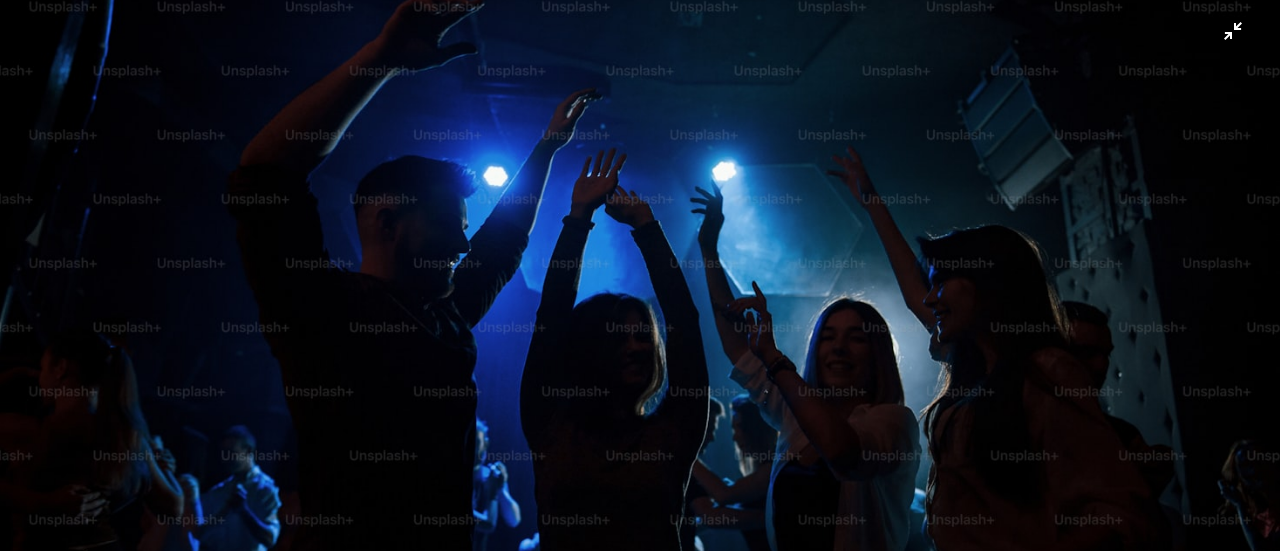 click at bounding box center (640, 285) 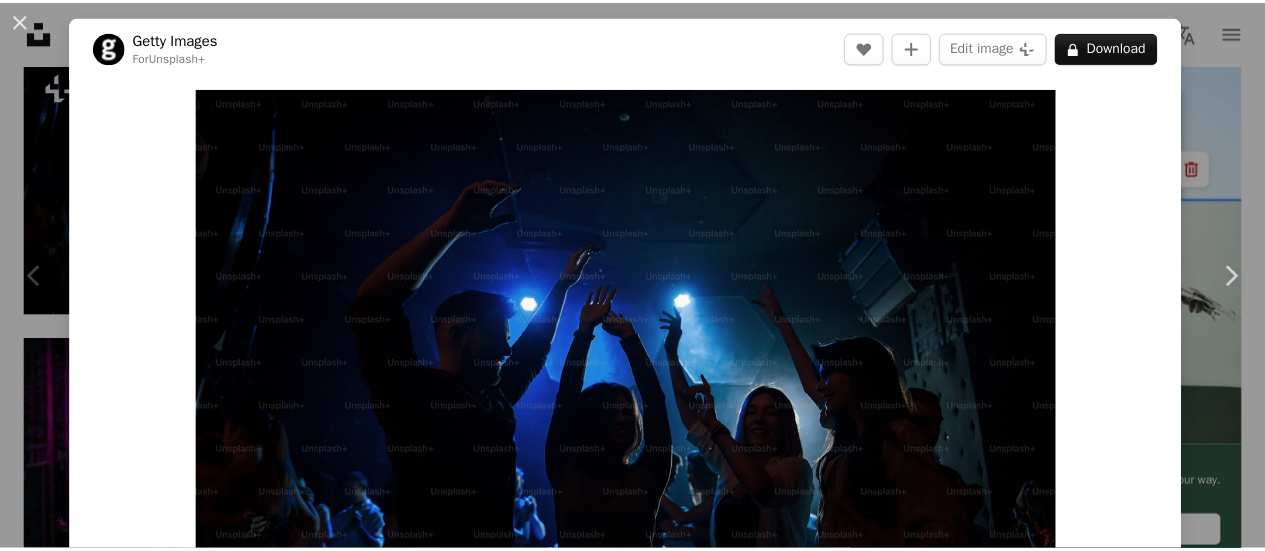 scroll, scrollTop: 88, scrollLeft: 0, axis: vertical 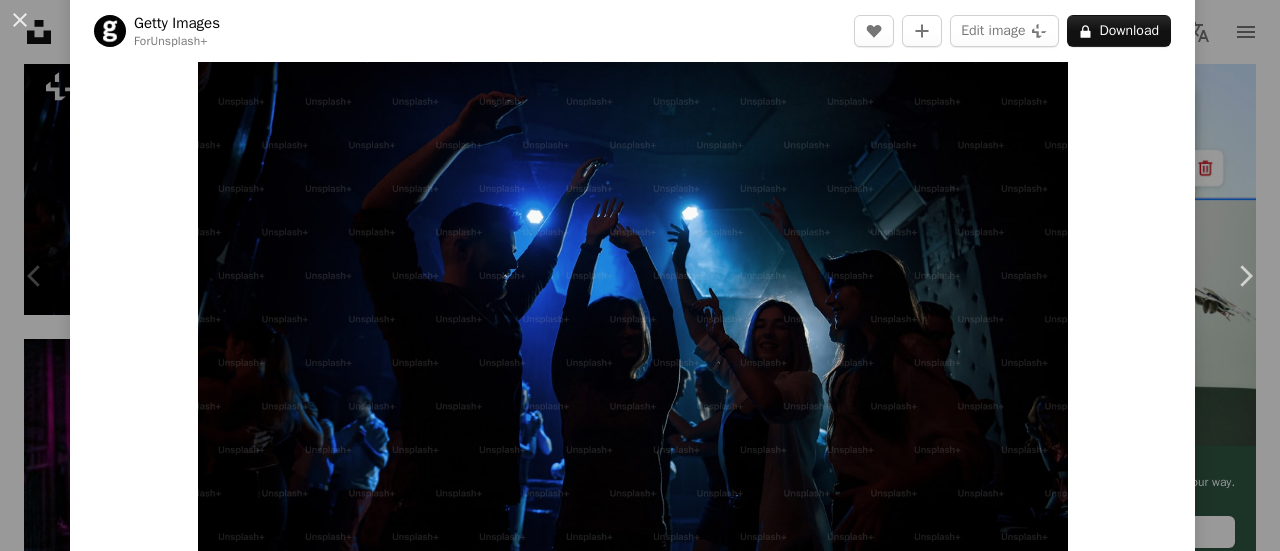 click on "An X shape Chevron left Chevron right Getty Images For  Unsplash+ A heart A plus sign Edit image   Plus sign for Unsplash+ A lock   Download Zoom in A forward-right arrow Share More Actions Calendar outlined Published on  August 25, 2022 Safety Licensed under the  Unsplash+ License people Music beauty hand event celebration fun club night club relaxation motion crowd of people indoors white people beautiful people lifestyles handsome people small group of people weekend activities cool attitude Creative Commons images From this series Plus sign for Unsplash+ Related images Plus sign for Unsplash+ A heart A plus sign Getty Images For  Unsplash+ A lock   Download Plus sign for Unsplash+ A heart A plus sign Getty Images For  Unsplash+ A lock   Download Plus sign for Unsplash+ A heart A plus sign Getty Images For  Unsplash+ A lock   Download Plus sign for Unsplash+ A heart A plus sign Getty Images For  Unsplash+ A lock   Download Plus sign for Unsplash+ A heart A plus sign Getty Images For  Unsplash+ A lock" at bounding box center [640, 275] 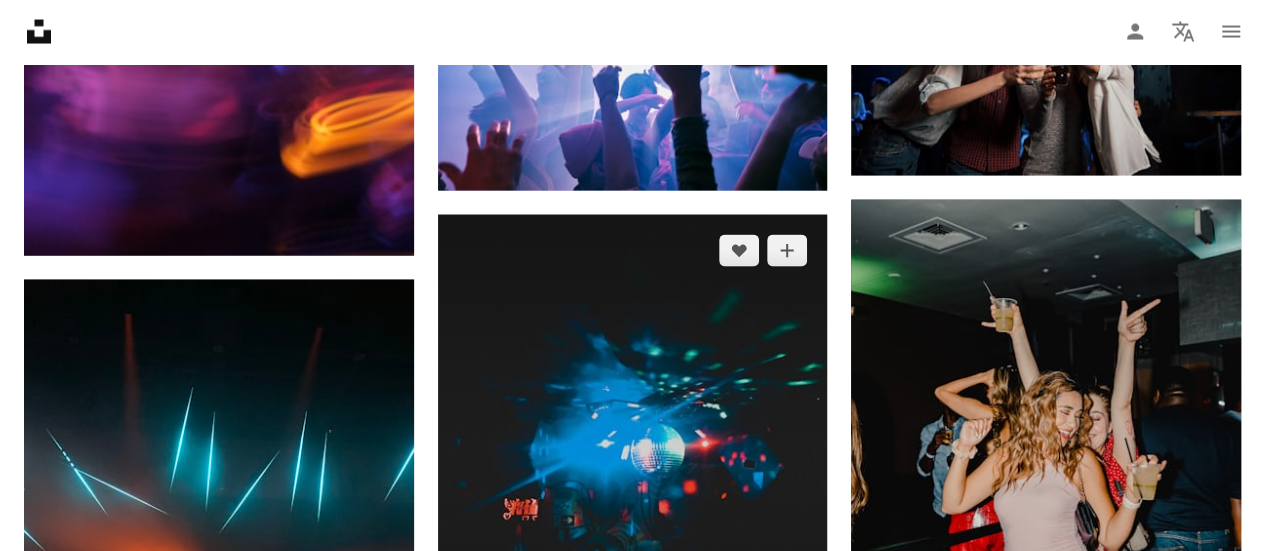 scroll, scrollTop: 2300, scrollLeft: 0, axis: vertical 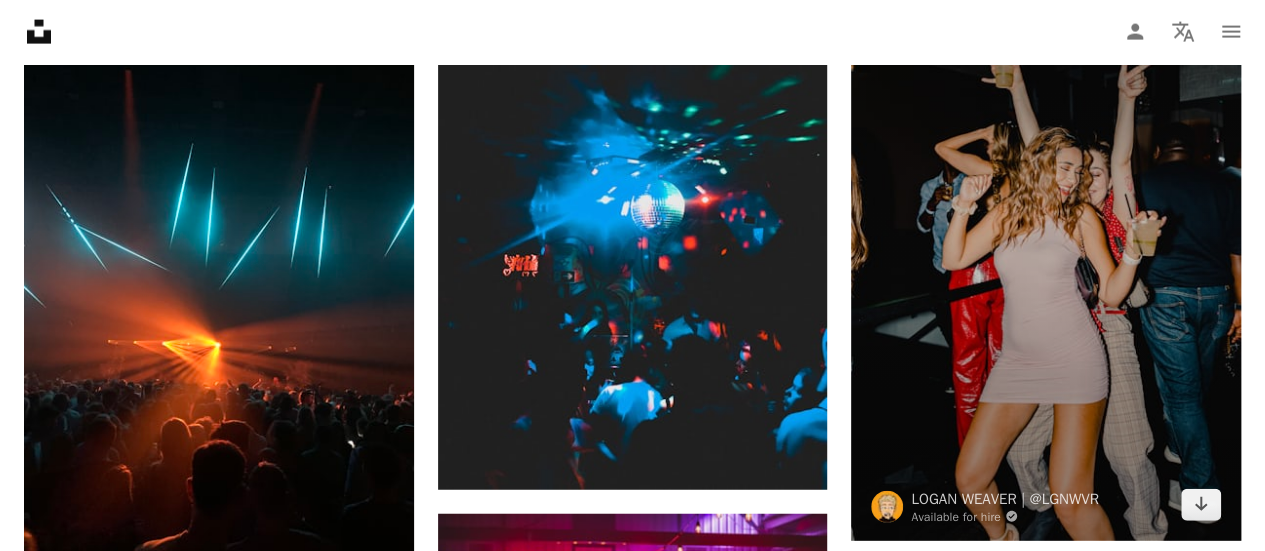 click at bounding box center (1046, 248) 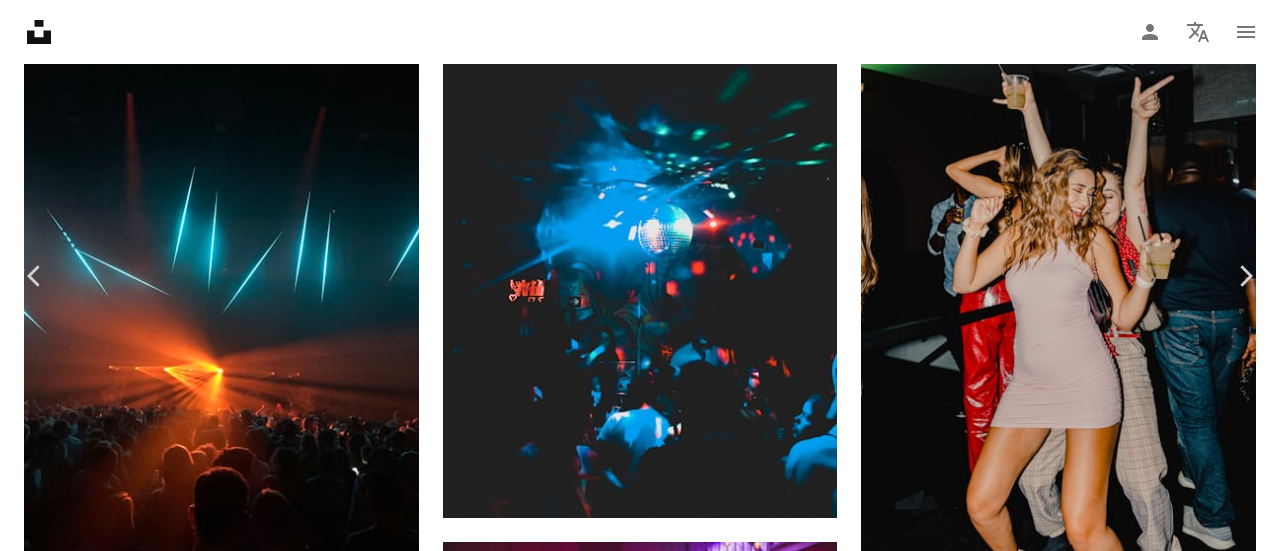 click on "Download free" at bounding box center (1081, 2439) 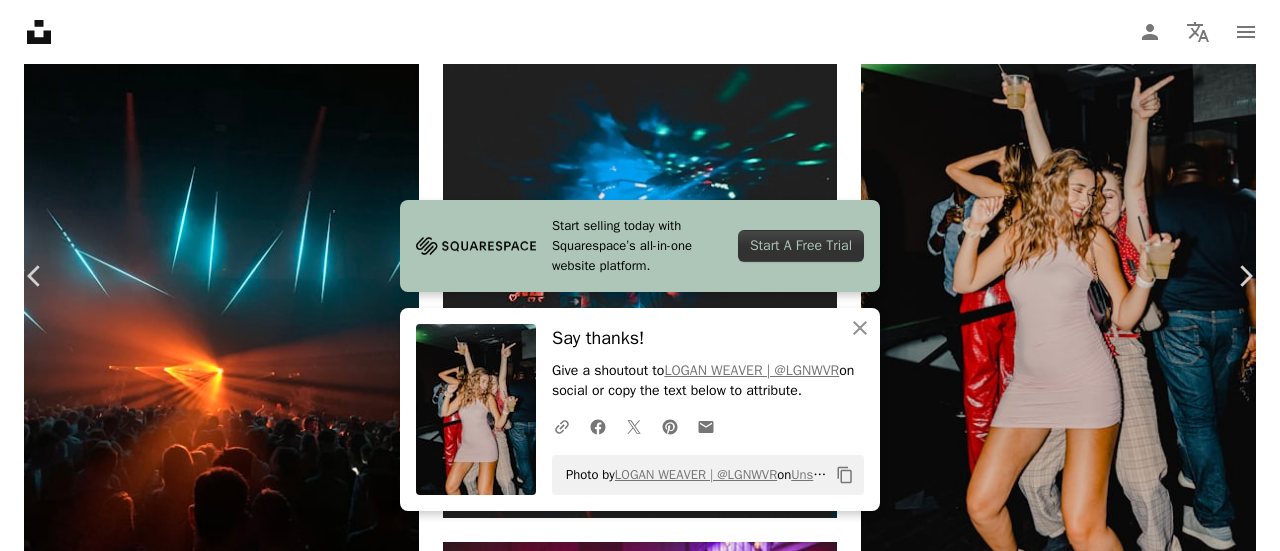 click on "An X shape Chevron left Chevron right Start selling today with Squarespace’s all-in-one website platform. Start A Free Trial An X shape Close Say thanks! Give a shoutout to  [FIRST] [LAST]  on social or copy the text below to attribute. A URL sharing icon (chains) Facebook icon X (formerly Twitter) icon Pinterest icon An envelope Photo by  [FIRST] [LAST]  on  Unsplash
Copy content [FIRST] [LAST] Available for hire A checkmark inside of a circle A heart A plus sign Edit image   Plus sign for Unsplash+ Download free Chevron down Zoom in Views 2,226,380 Downloads 28,730 Featured in Photos A forward-right arrow Share Info icon Info More Actions INSTAGRAM @LGNWVR
LGNWVR.COM Calendar outlined Published on  July 23, 2021 Camera Canon, EOS R Safety Free to use under the  Unsplash License human party clothing shoe apparel jeans club disco night club denim pants footwear night life dance pose leisure activities Free stock photos Browse premium related images on iStock  |   ↗ A heart" at bounding box center [640, 2667] 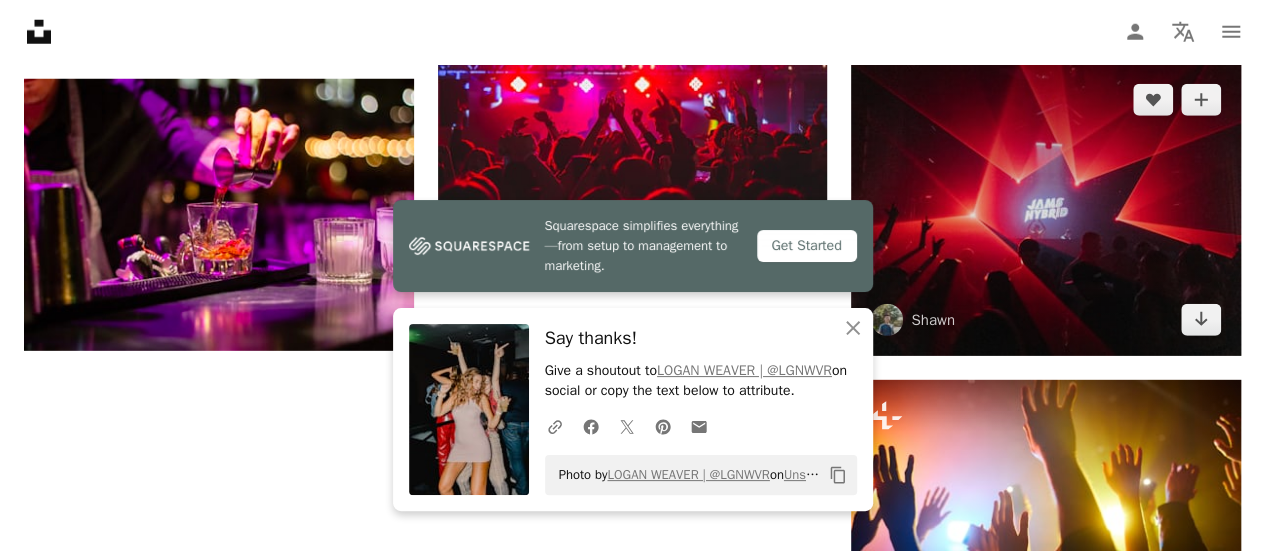 scroll, scrollTop: 2800, scrollLeft: 0, axis: vertical 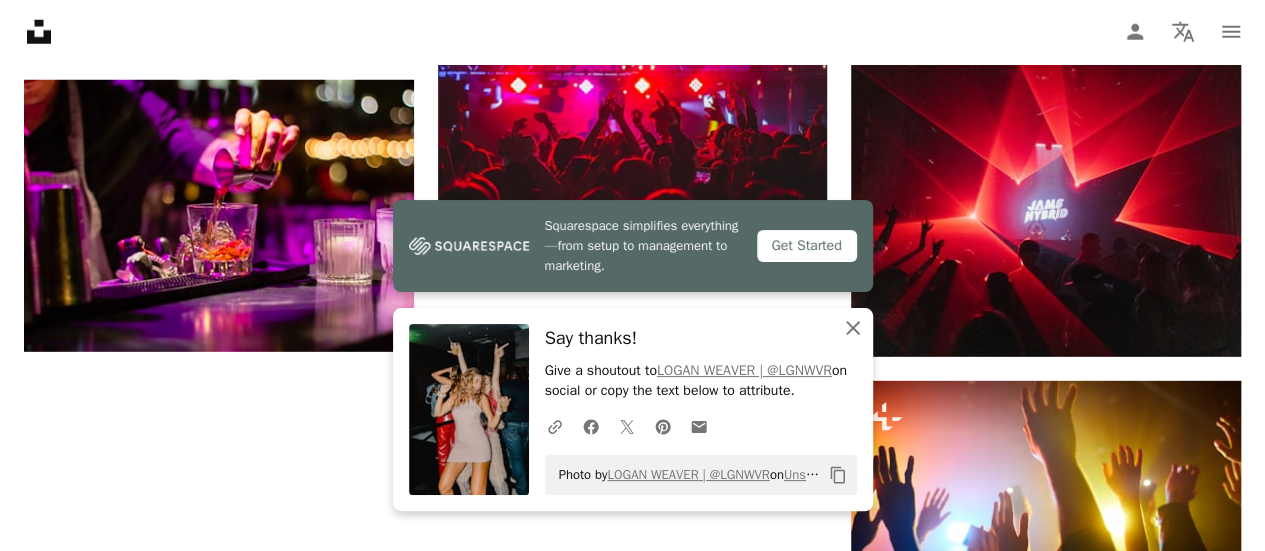 click on "An X shape" 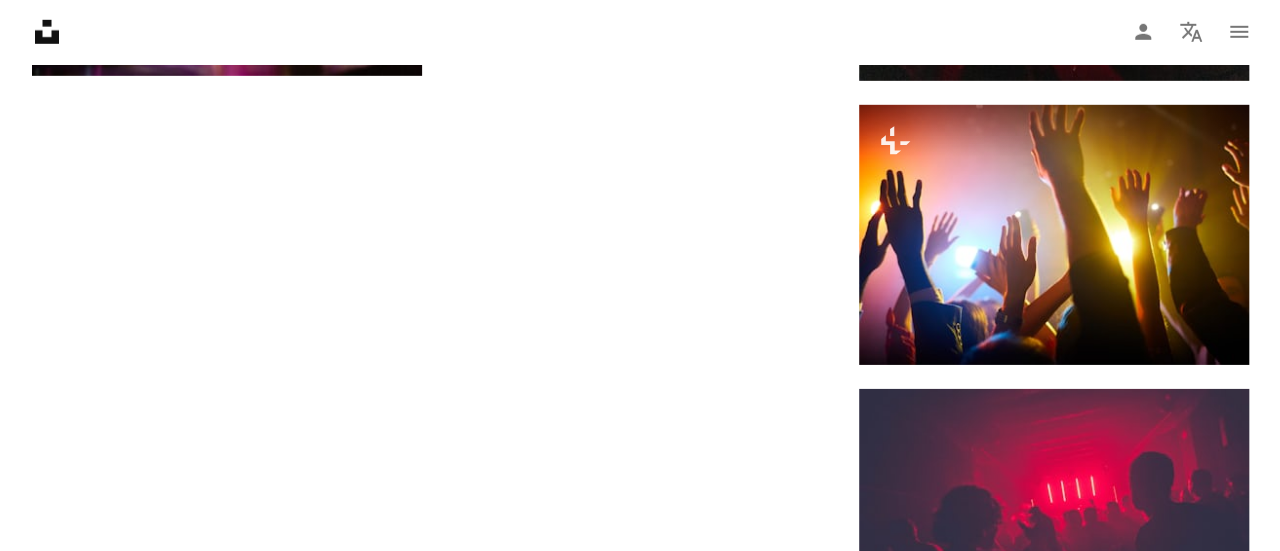 scroll, scrollTop: 2694, scrollLeft: 0, axis: vertical 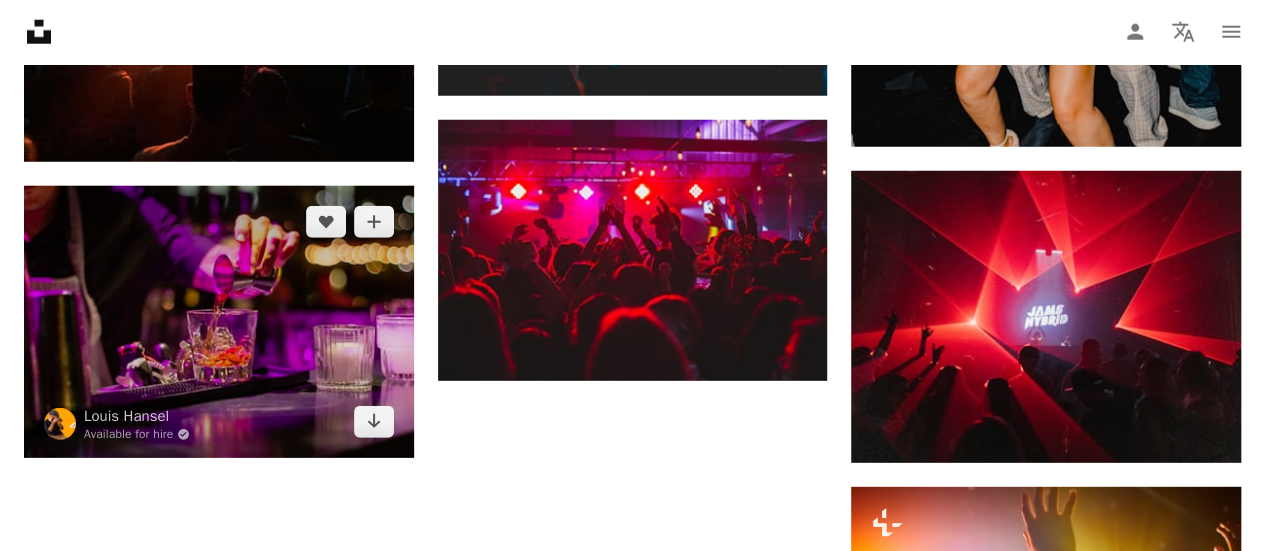click at bounding box center [219, 322] 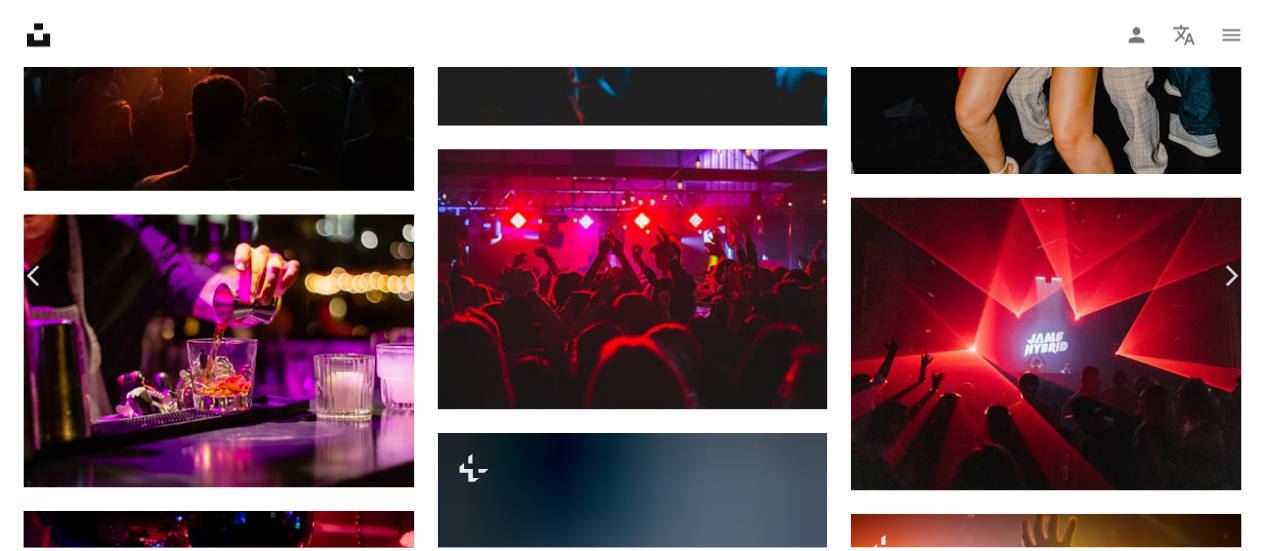 scroll, scrollTop: 0, scrollLeft: 0, axis: both 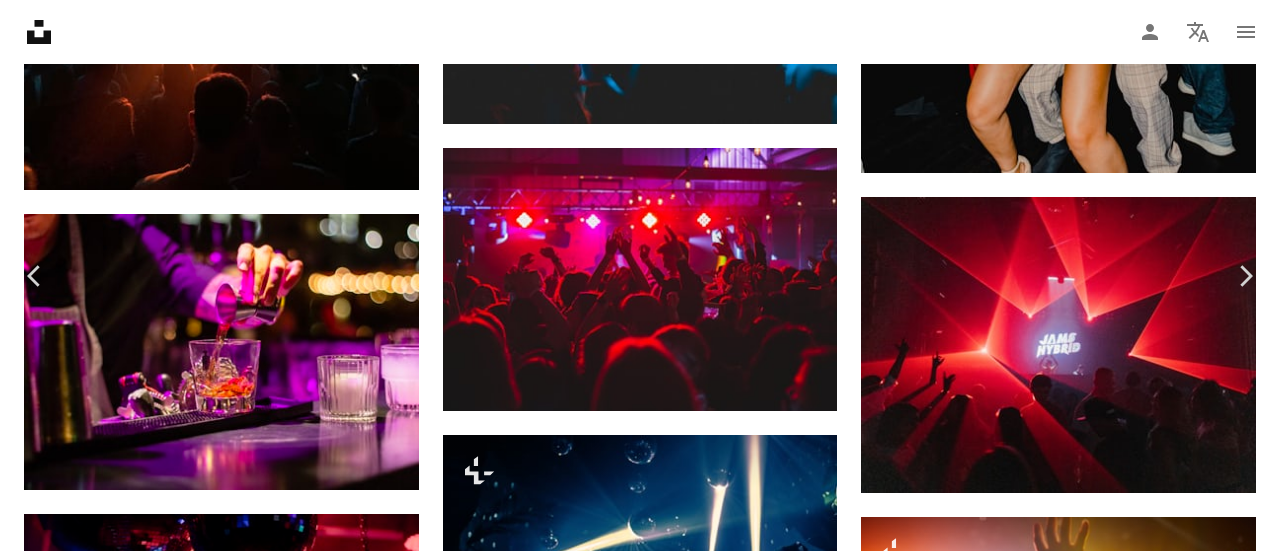 click on "An X shape Chevron left Chevron right [FIRST] [LAST] Available for hire A checkmark inside of a circle A heart A plus sign Edit image   Plus sign for Unsplash+ Download free Chevron down Zoom in Views 7,500,124 Downloads 71,586 A forward-right arrow Share Info icon Info More Actions Calendar outlined Published on  August 22, 2019 Camera Canon, EOS REBEL T5 Safety Free to use under the  Unsplash License fruit party bar ice glass cocktail drink alcohol cool new cold beverage fresh liquor citrus season year exotic alcoholic refreshment Backgrounds Browse premium related images on iStock  |  Save 20% with code UNSPLASH20 View more on iStock  ↗ Related images A heart A plus sign [FIRST] [LAST] Available for hire A checkmark inside of a circle Arrow pointing down Plus sign for Unsplash+ A heart A plus sign Ramsés Cervantes For  Unsplash+ A lock   Download A heart A plus sign [FIRST] [LAST] Available for hire A checkmark inside of a circle Arrow pointing down A heart A plus sign Shana Van Roosbroek Available for hire" at bounding box center [640, 5598] 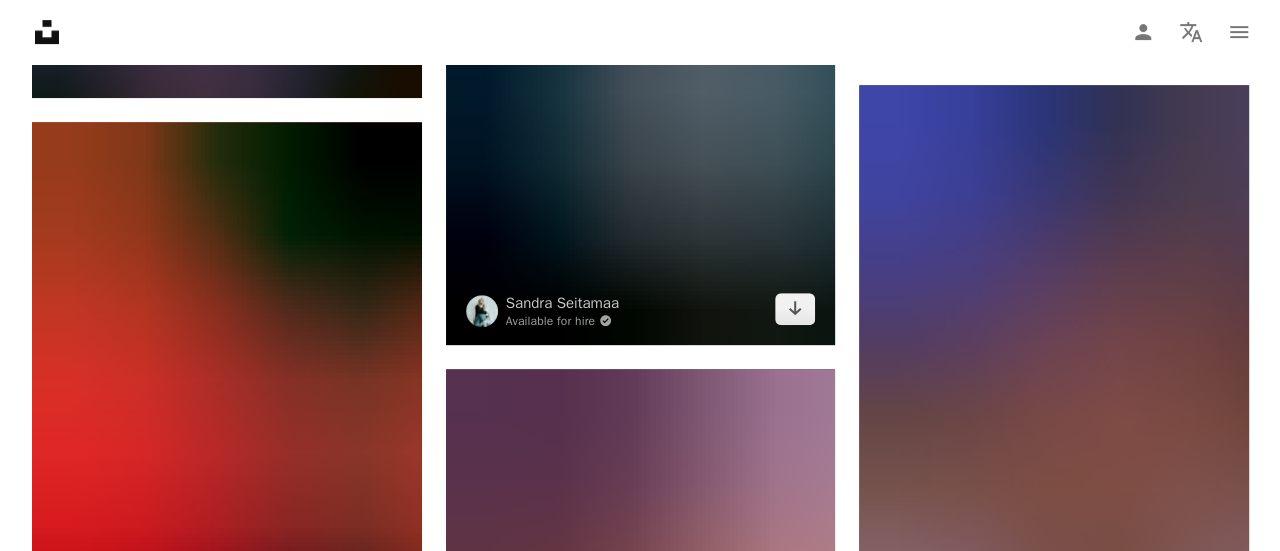 scroll, scrollTop: 4394, scrollLeft: 0, axis: vertical 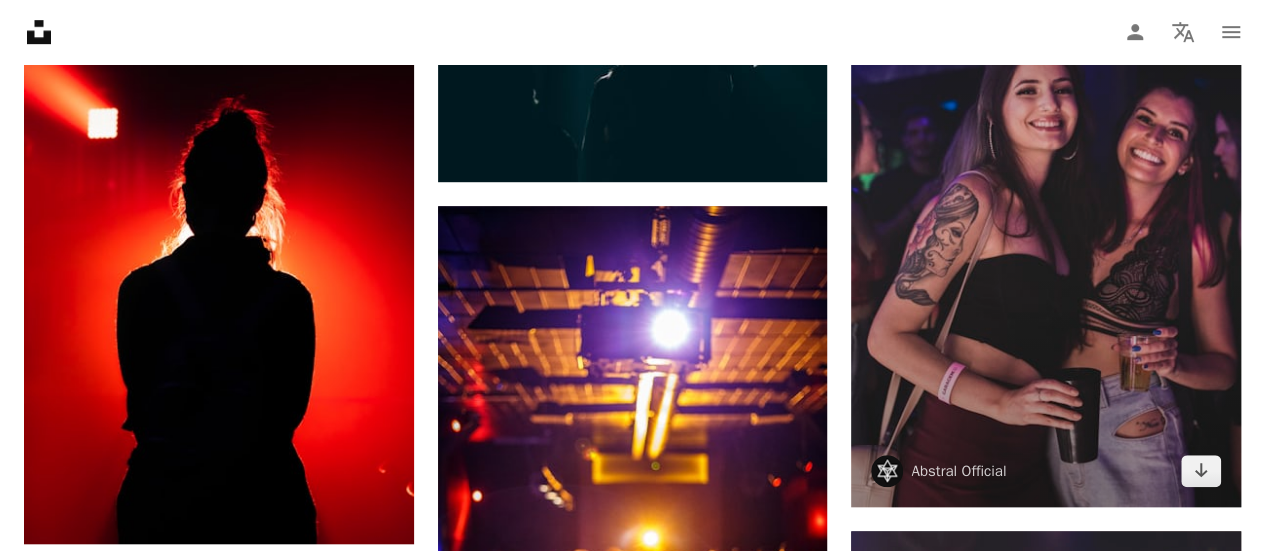 click at bounding box center [1046, 215] 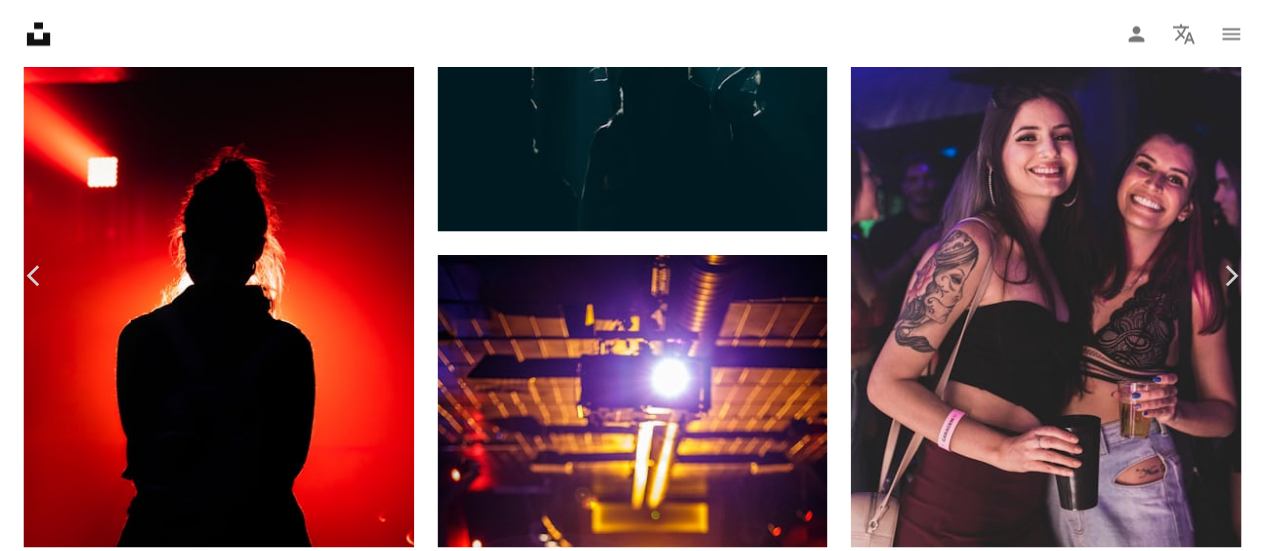 scroll, scrollTop: 0, scrollLeft: 0, axis: both 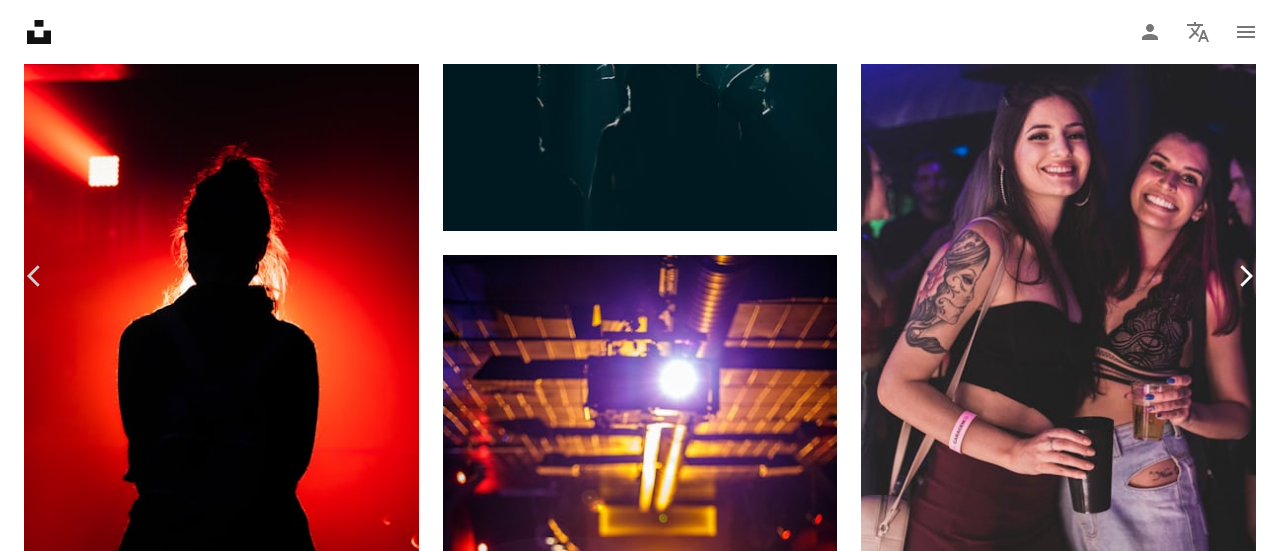 click 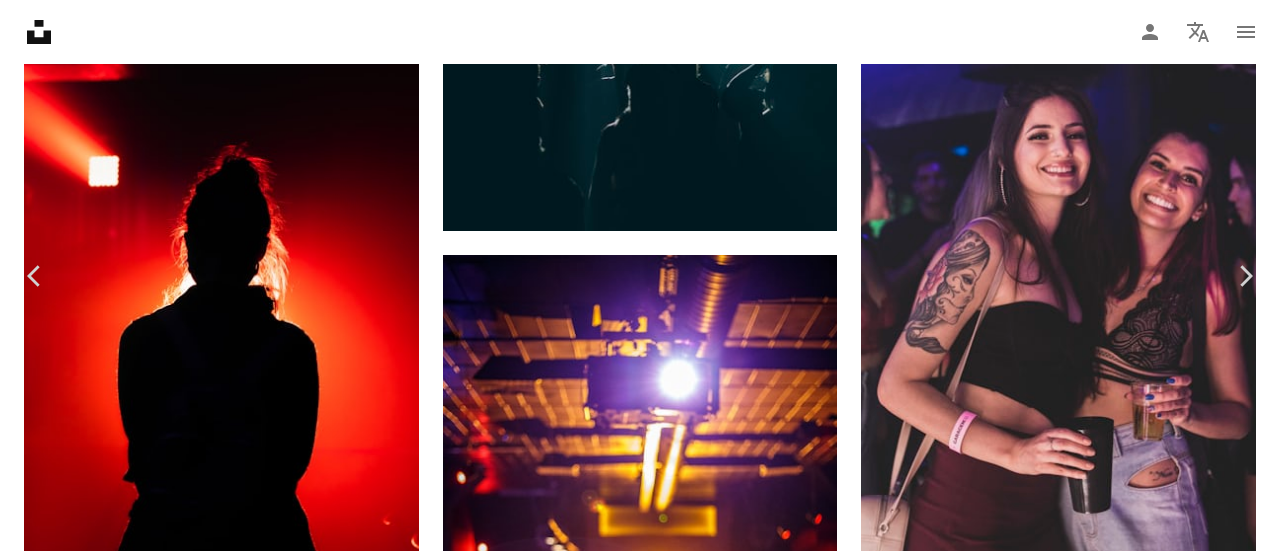click on "An X shape Chevron left Chevron right [FIRST] [LAST] For  Unsplash+ A heart A plus sign Edit image   Plus sign for Unsplash+ A lock   Download Zoom in Featured in Photos A forward-right arrow Share More Actions Calendar outlined Published on  February 23, 2024 Camera FUJIFILM, X100V Safety Licensed under the  Unsplash+ License Music party dance club disco night club rave nightclub nightlife clubbing dance club decks raving HD Wallpapers From this series Chevron right Plus sign for Unsplash+ Plus sign for Unsplash+ Plus sign for Unsplash+ Plus sign for Unsplash+ Plus sign for Unsplash+ Plus sign for Unsplash+ Plus sign for Unsplash+ Plus sign for Unsplash+ Plus sign for Unsplash+ Plus sign for Unsplash+ Related images Plus sign for Unsplash+ A heart A plus sign [FIRST] [LAST] For  Unsplash+ A lock   Download Plus sign for Unsplash+ A heart A plus sign [FIRST] [LAST] For  Unsplash+ A lock   Download Plus sign for Unsplash+ A heart A plus sign [FIRST] [LAST] For  Unsplash+ A lock   Download A heart For" at bounding box center (640, 3899) 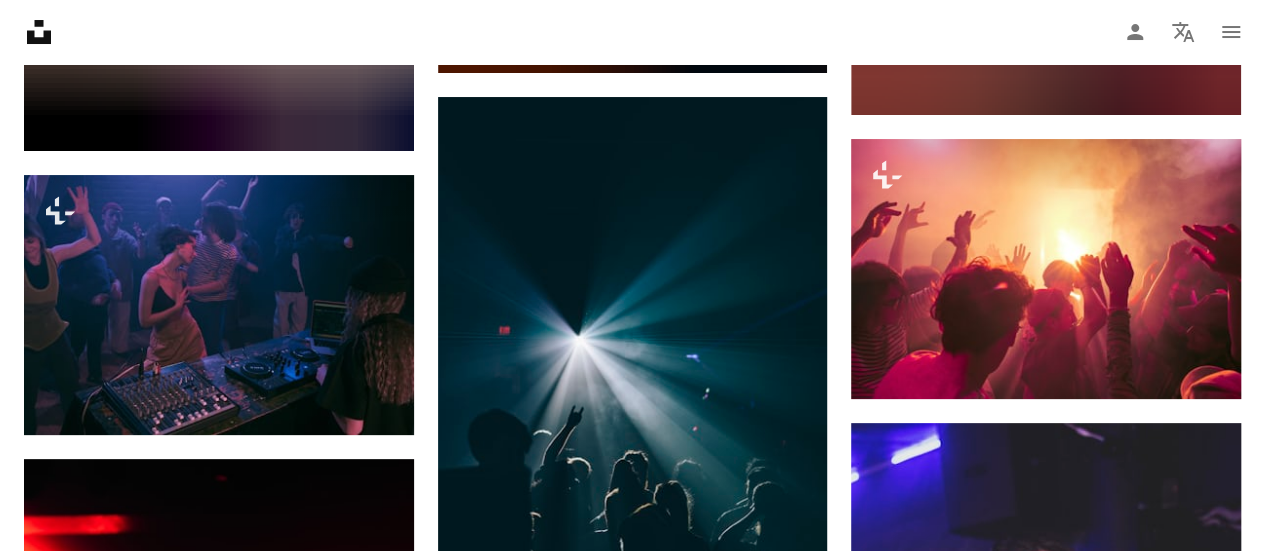 scroll, scrollTop: 4294, scrollLeft: 0, axis: vertical 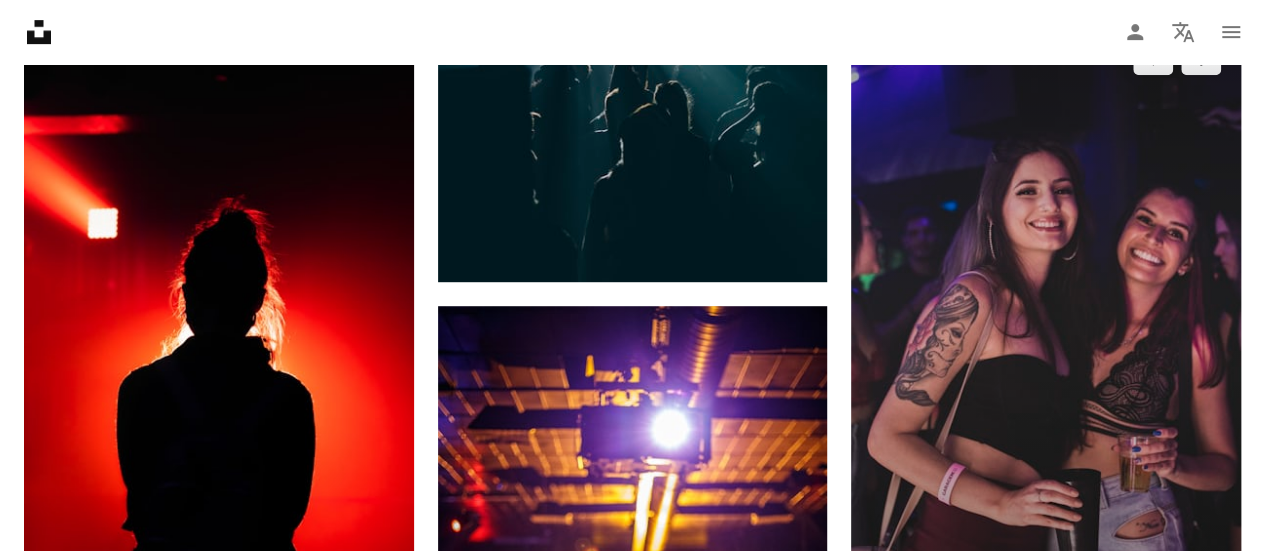 click at bounding box center (1046, 315) 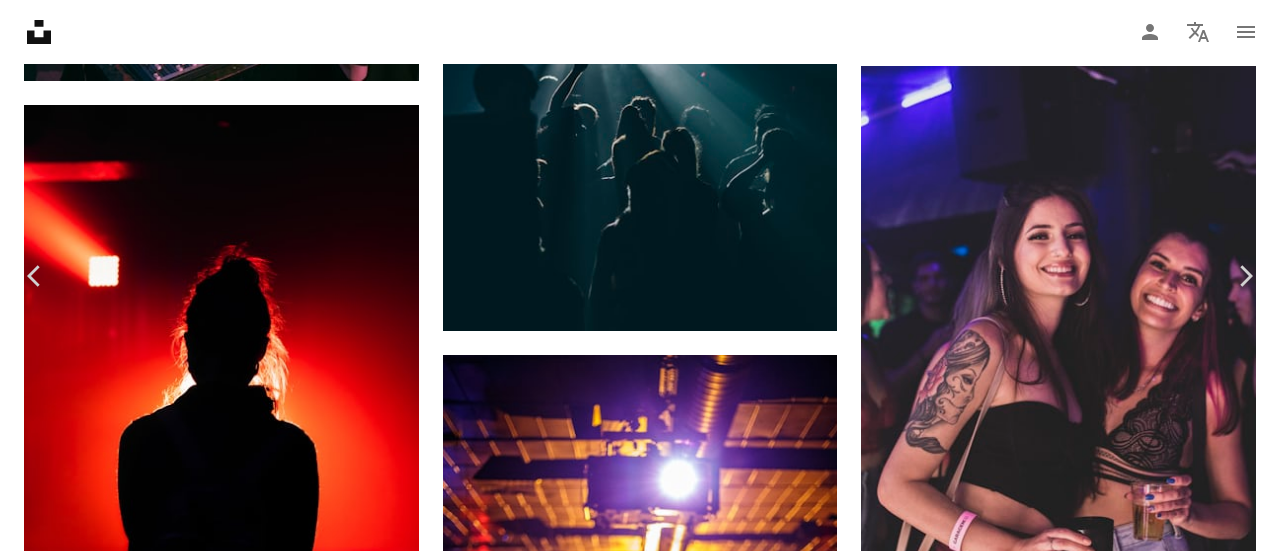 click on "An X shape Chevron left Chevron right Abstral Official abstralofficial A heart A plus sign Edit image   Plus sign for Unsplash+ Download free Chevron down Zoom in Views 271,082 Downloads 2,331 A forward-right arrow Share Info icon Info More Actions A map marker [CITY], [STATE], [COUNTRY] Calendar outlined Published on  March 24, 2022 Camera Canon, EOS Rebel T6 Safety Free to use under the  Unsplash License woman city party leadership urban brazil dancing club dancer singer night club drums brasil music band bass guitar party people good vibes bass vocal groove Free pictures Browse premium related images on iStock  |  Save 20% with code UNSPLASH20 View more on iStock  ↗ Related images A heart A plus sign Abstral Official Arrow pointing down A heart A plus sign Abstral Official Arrow pointing down A heart A plus sign Abstral Official Arrow pointing down A heart A plus sign [FIRST] [LAST] Available for hire A checkmark inside of a circle A heart" at bounding box center [640, 3999] 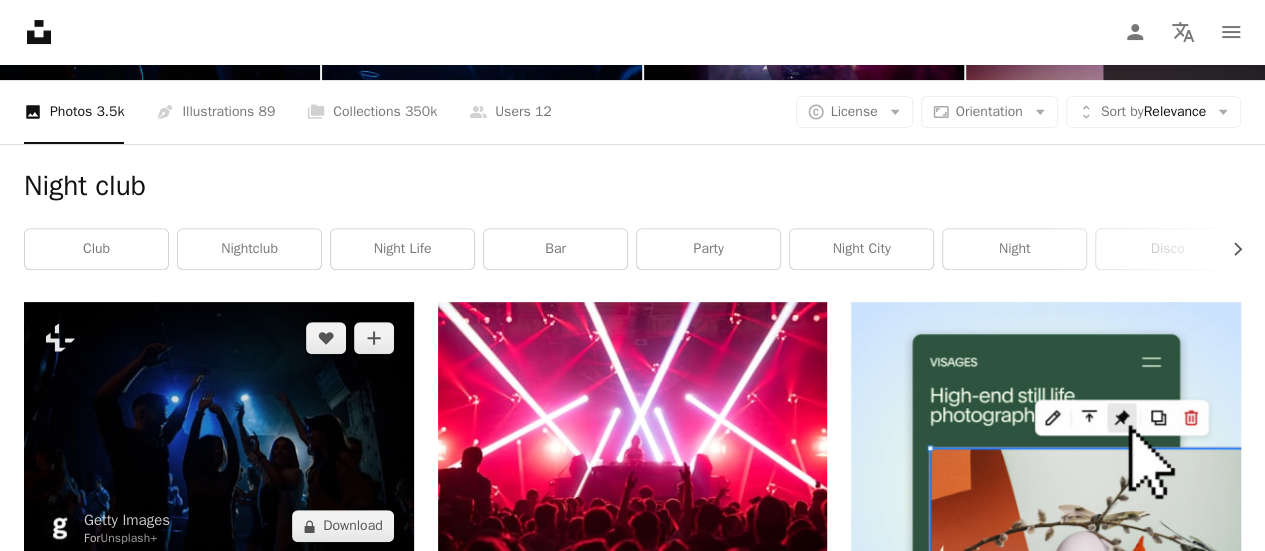 scroll, scrollTop: 0, scrollLeft: 0, axis: both 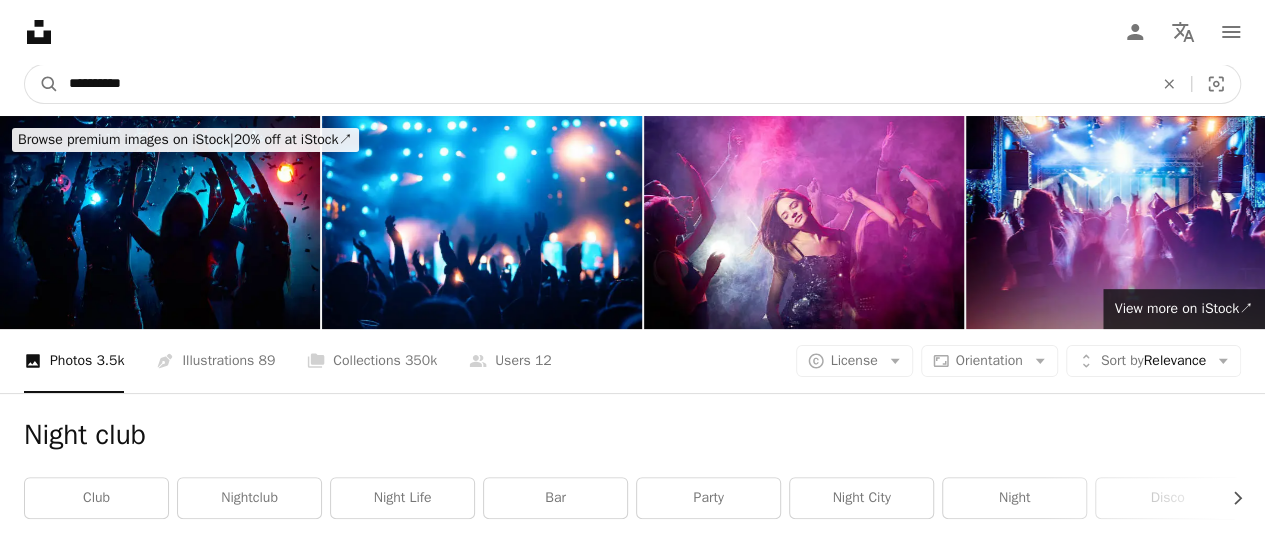 click on "**********" at bounding box center [603, 84] 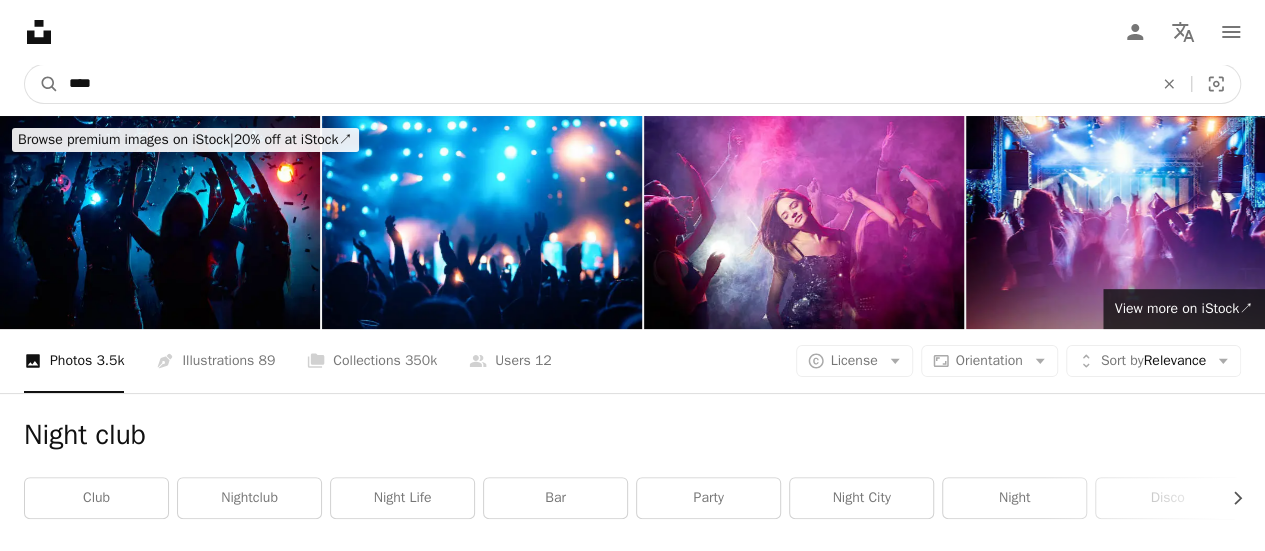 type on "****" 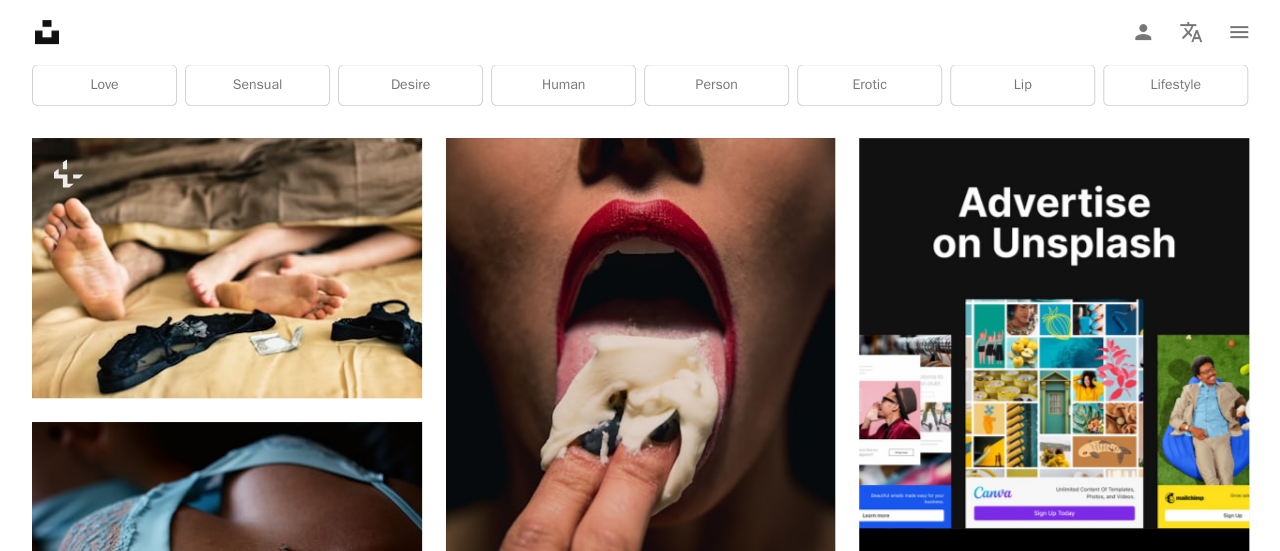 scroll, scrollTop: 400, scrollLeft: 0, axis: vertical 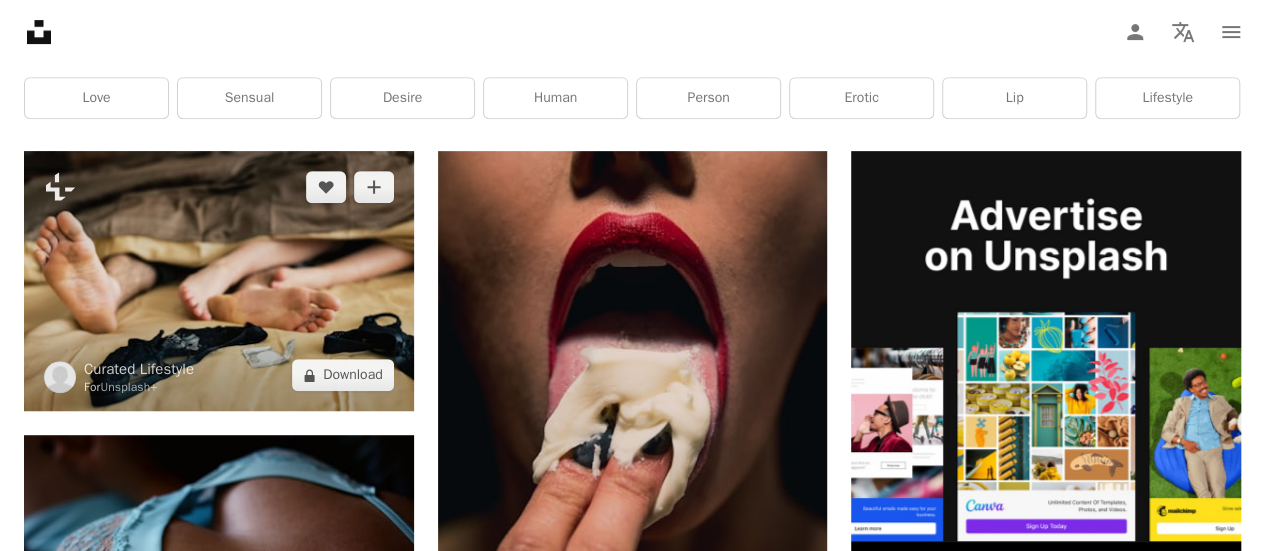 click at bounding box center [219, 281] 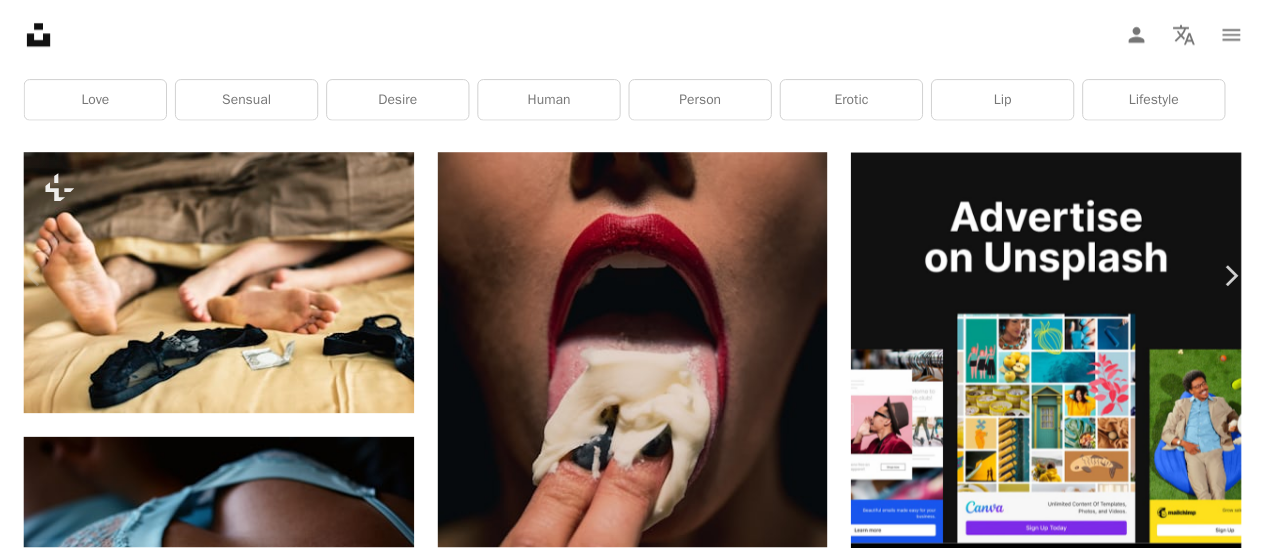 scroll, scrollTop: 300, scrollLeft: 0, axis: vertical 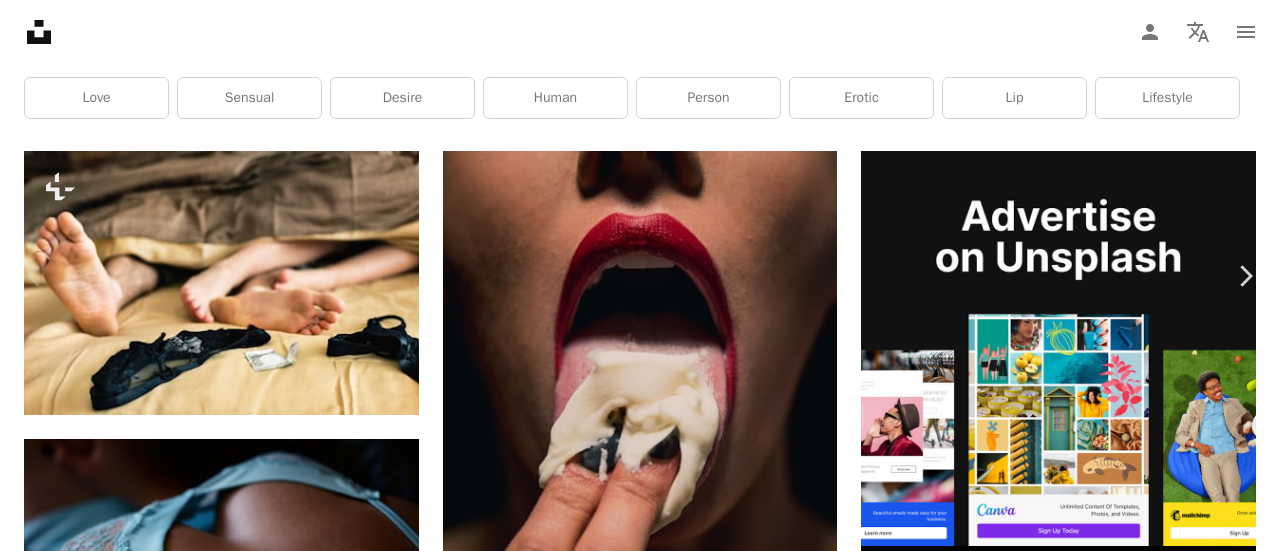 click on "Zoom in" at bounding box center (632, 4649) 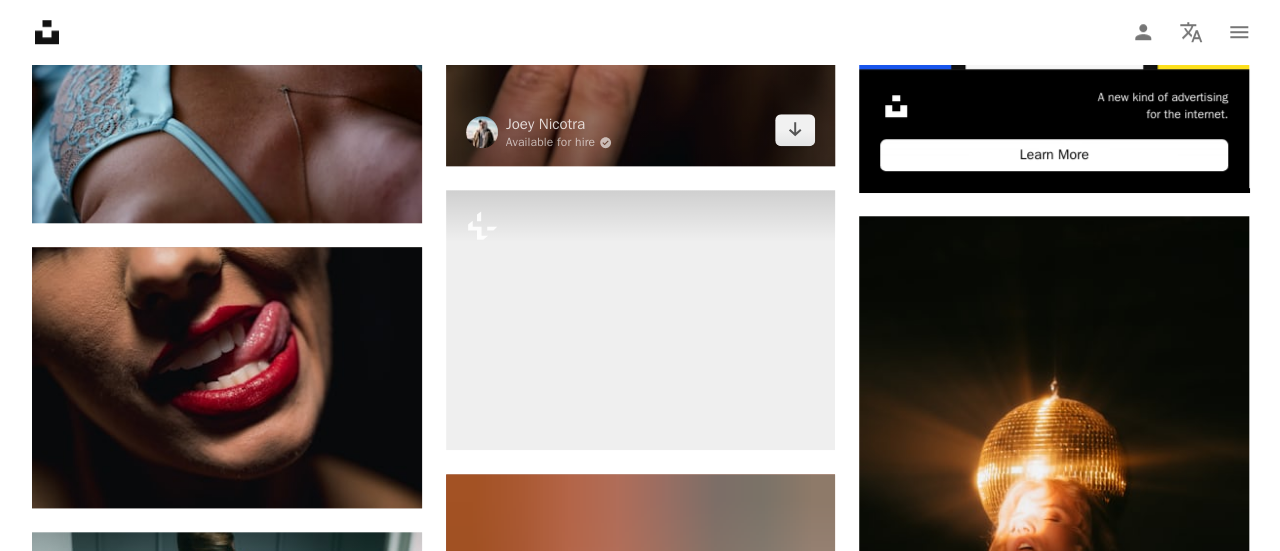 scroll, scrollTop: 900, scrollLeft: 0, axis: vertical 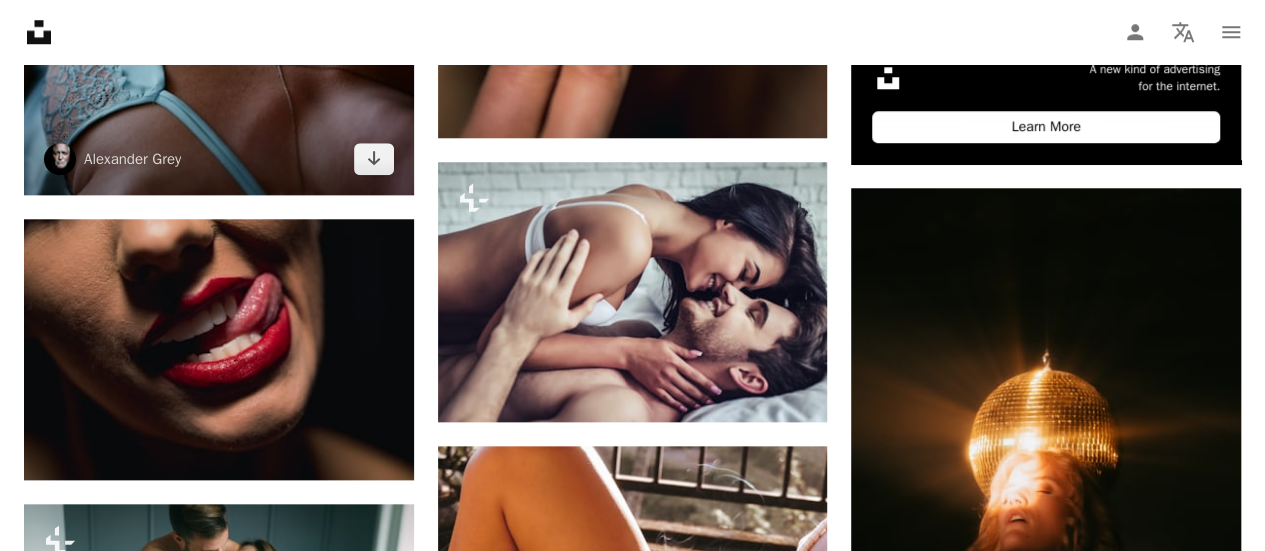 click at bounding box center [219, 65] 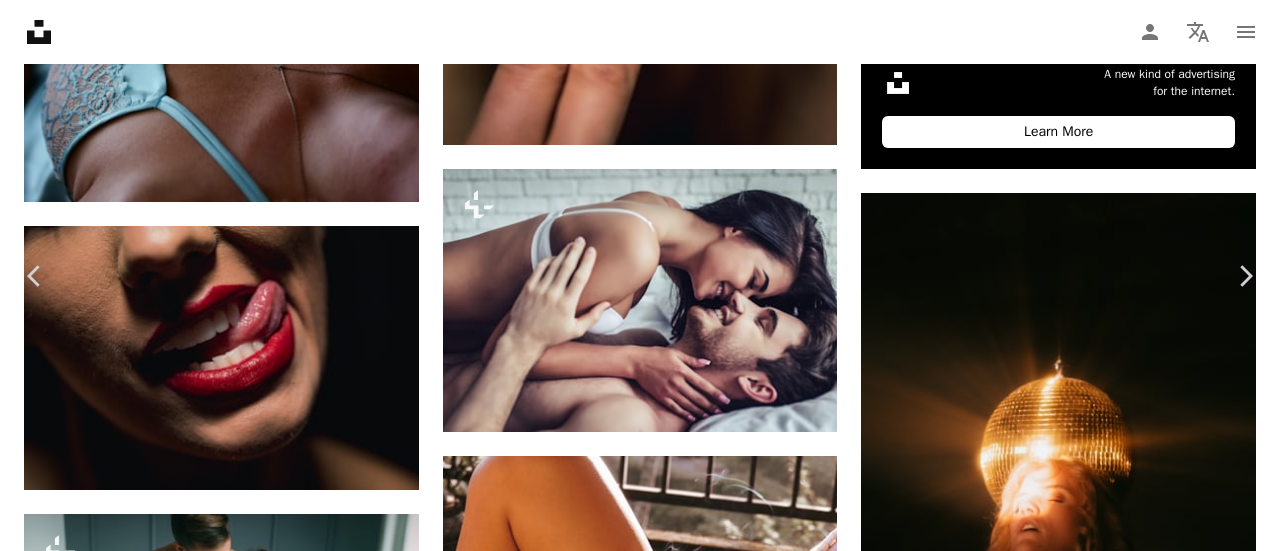 scroll, scrollTop: 8500, scrollLeft: 0, axis: vertical 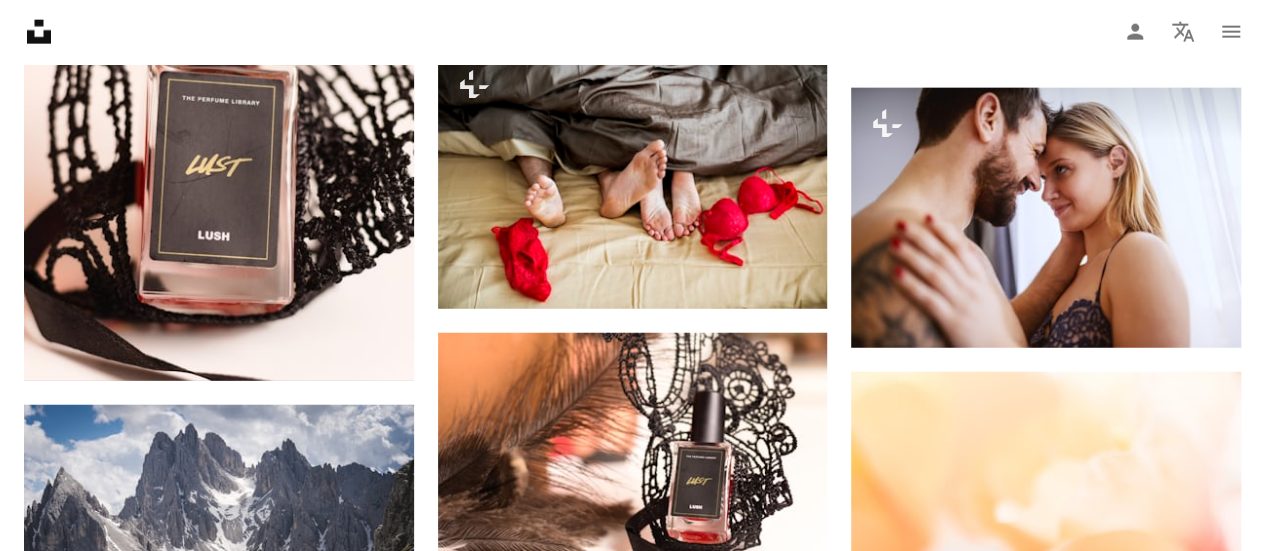 click on "Unsplash logo Unsplash Home" 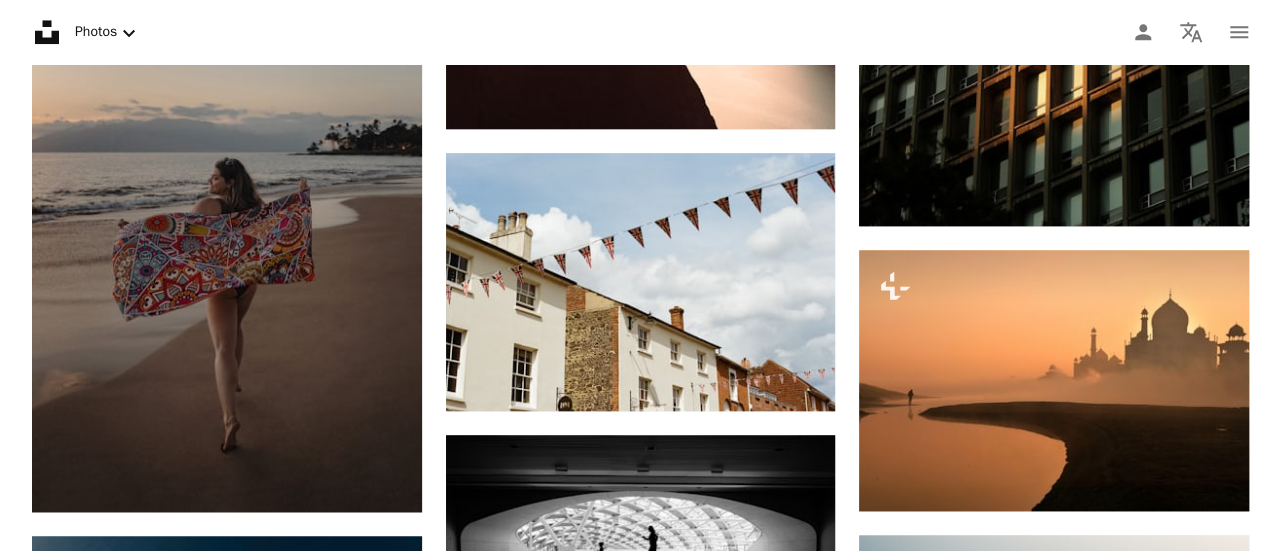 scroll, scrollTop: 900, scrollLeft: 0, axis: vertical 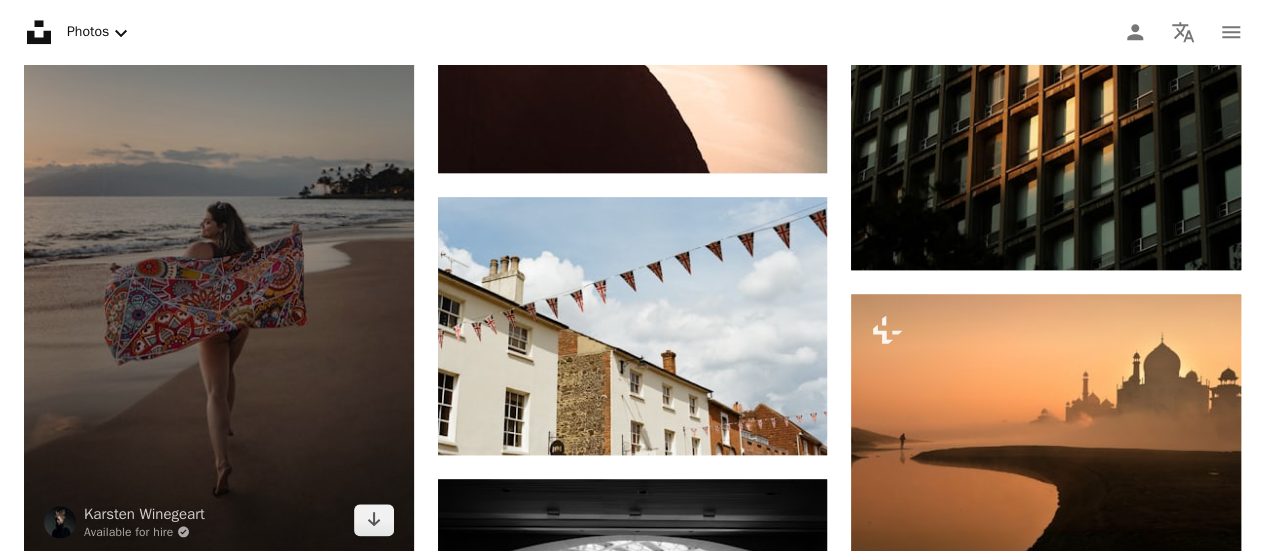 click at bounding box center [219, 262] 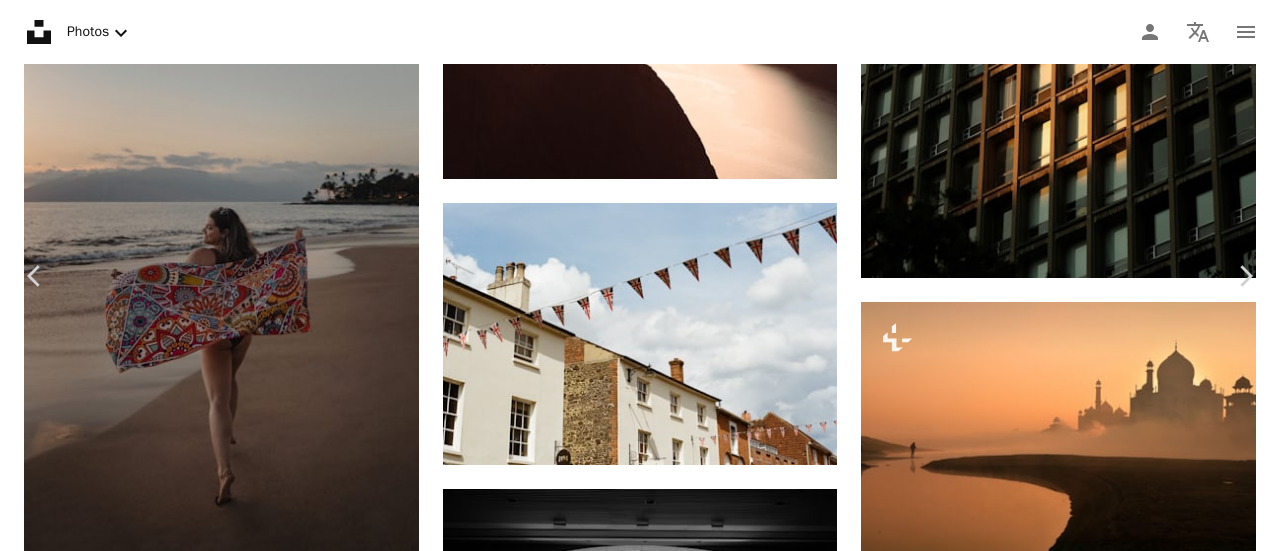 scroll, scrollTop: 1400, scrollLeft: 0, axis: vertical 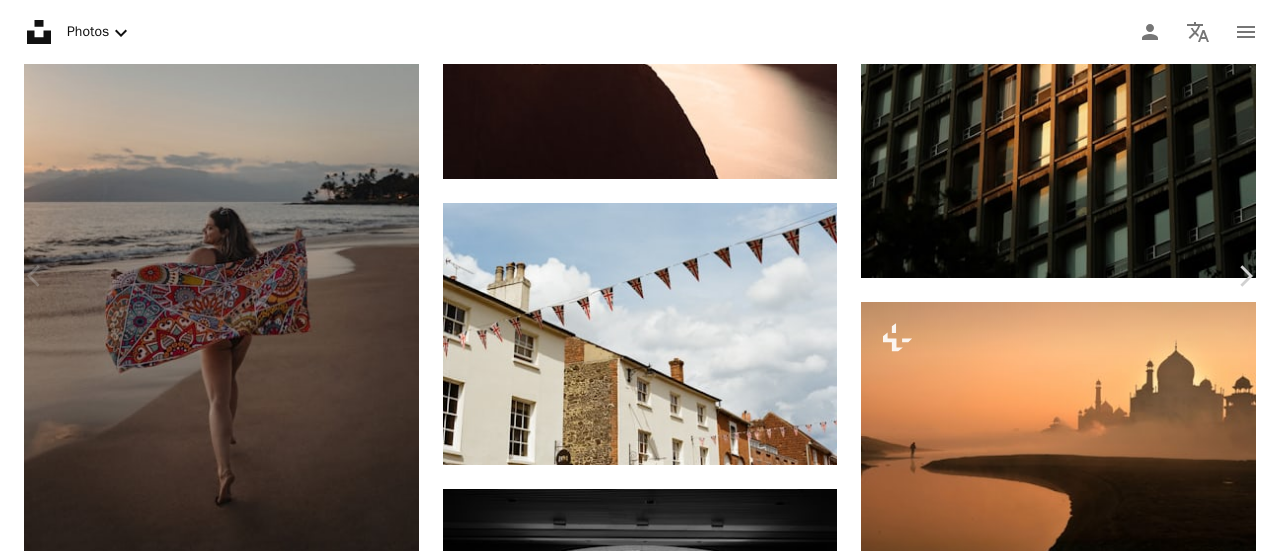 click on "An X shape Chevron left Chevron right [FIRST] [LAST] Available for hire A checkmark inside of a circle A heart A plus sign Edit image   Plus sign for Unsplash+ Download free Chevron down Zoom in Views 76,807 Downloads 632 Featured in Photos A forward-right arrow Share Info icon Info More Actions Golden Hour in Maui A map marker [CITY], [COUNTRY] Calendar outlined Published  4 days ago Safety Free to use under the  Unsplash License beach woman travel sunset summer green hiking jungle waves hawaii vacation island influencer tropical golden hour maui hawaiian swim suit food portrait HD Wallpapers Browse premium related images on iStock  |  Save 20% with code UNSPLASH20 View more on iStock  ↗ Related images A heart A plus sign [FIRST] [LAST] Available for hire A checkmark inside of a circle Arrow pointing down A heart A plus sign [FIRST] [LAST] Available for hire A checkmark inside of a circle Arrow pointing down A heart A plus sign [FIRST] [LAST] Available for hire A checkmark inside of a circle A heart For" at bounding box center [640, 11985] 